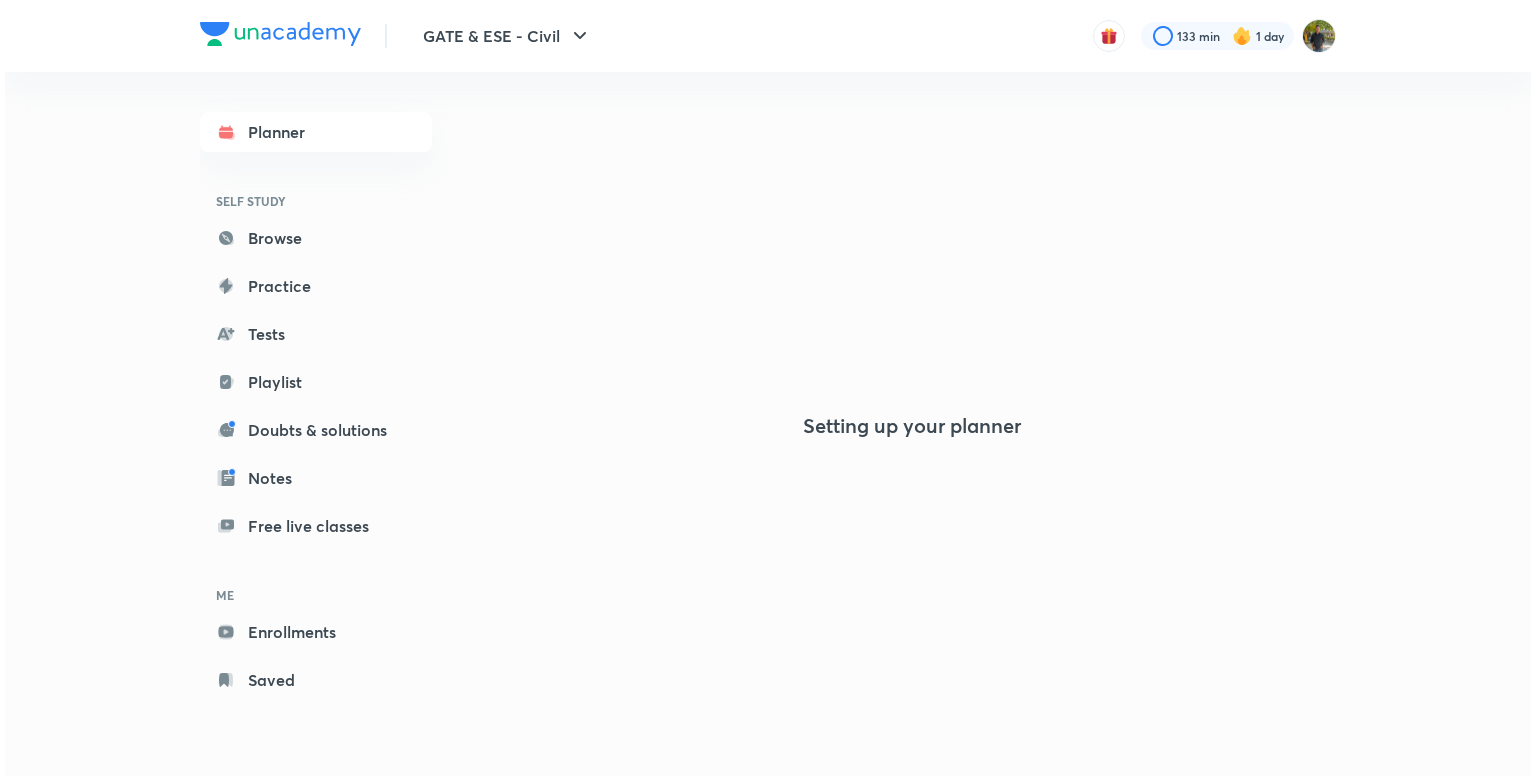 scroll, scrollTop: 0, scrollLeft: 0, axis: both 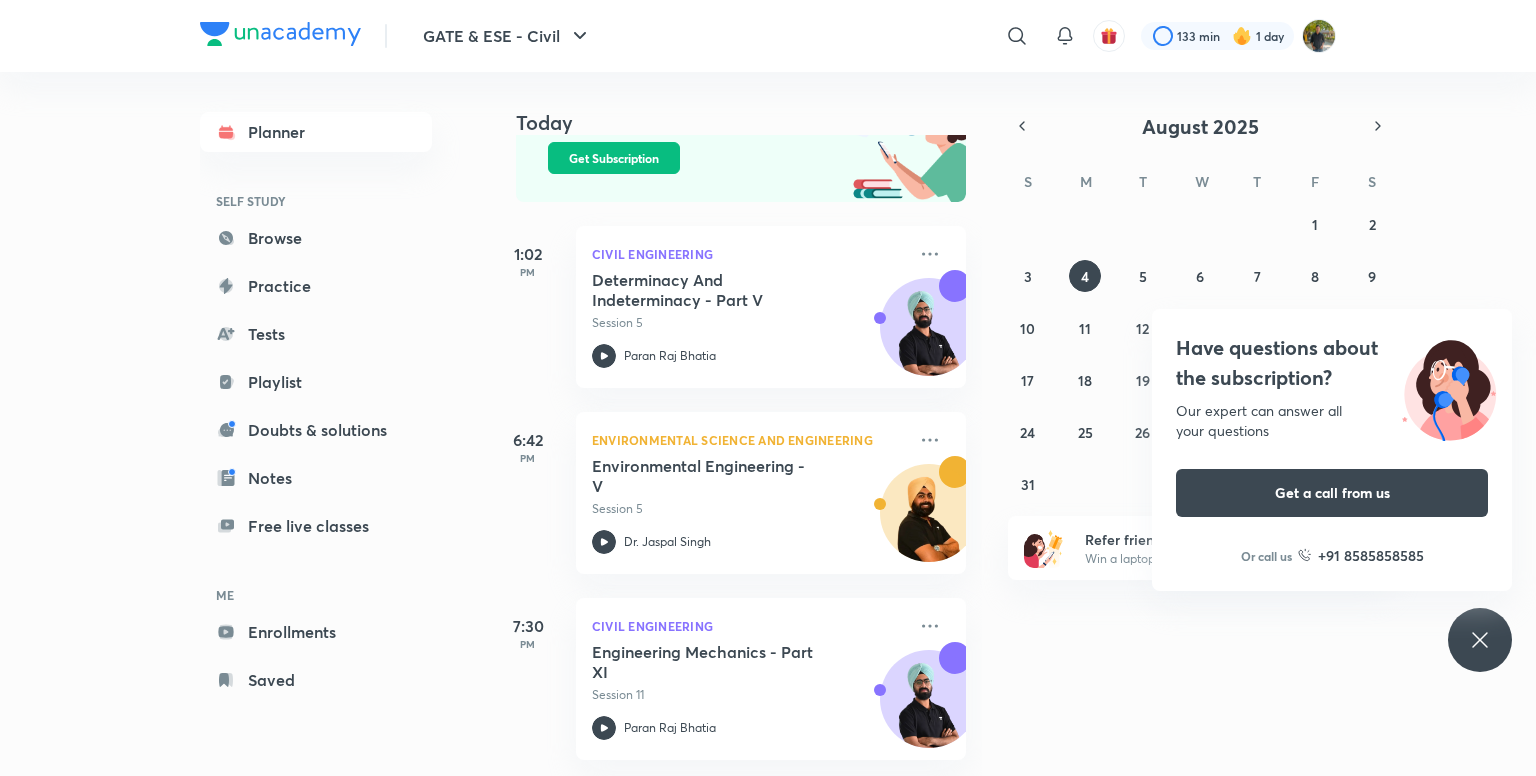 click 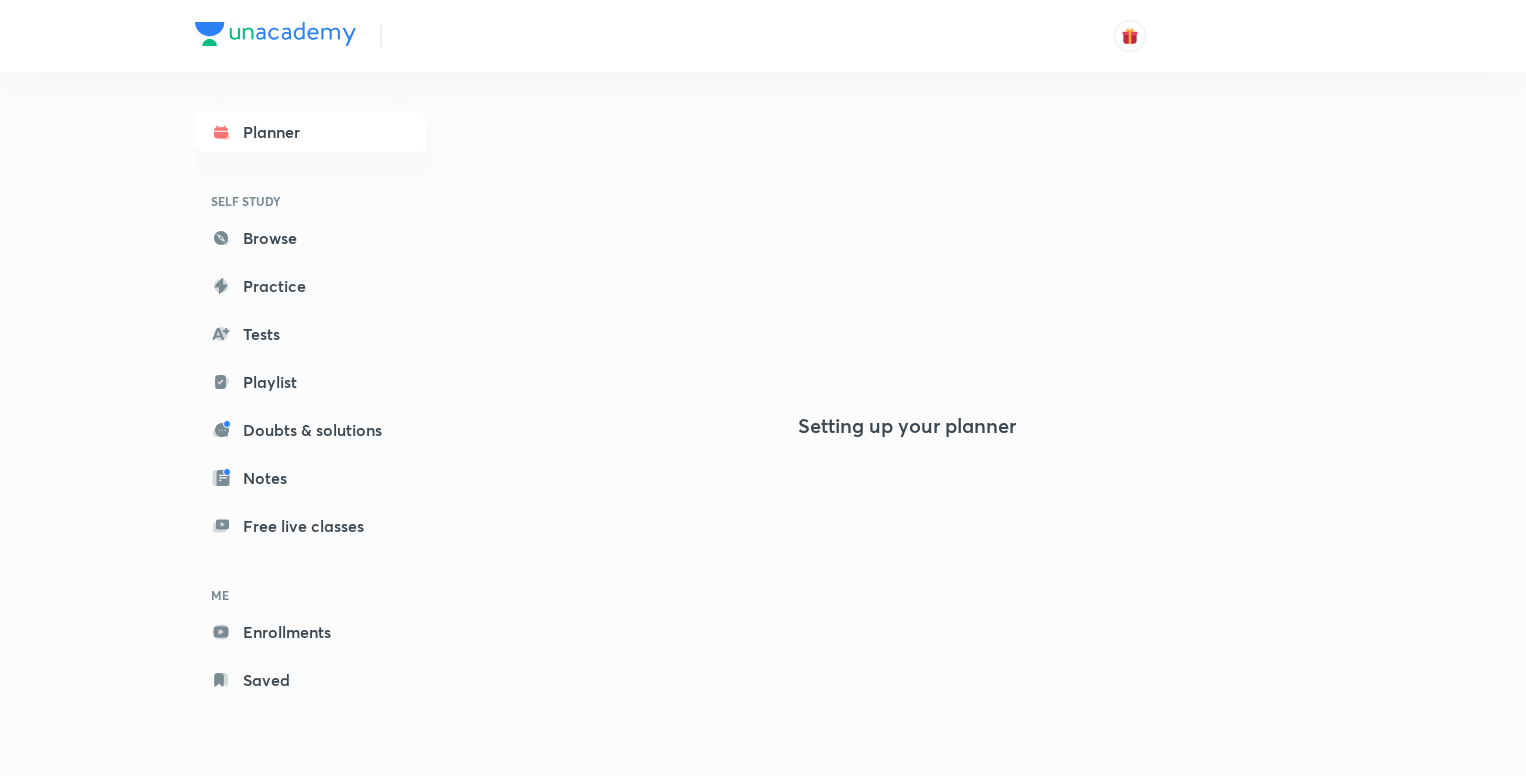 click on "Free live classes" at bounding box center (311, 526) 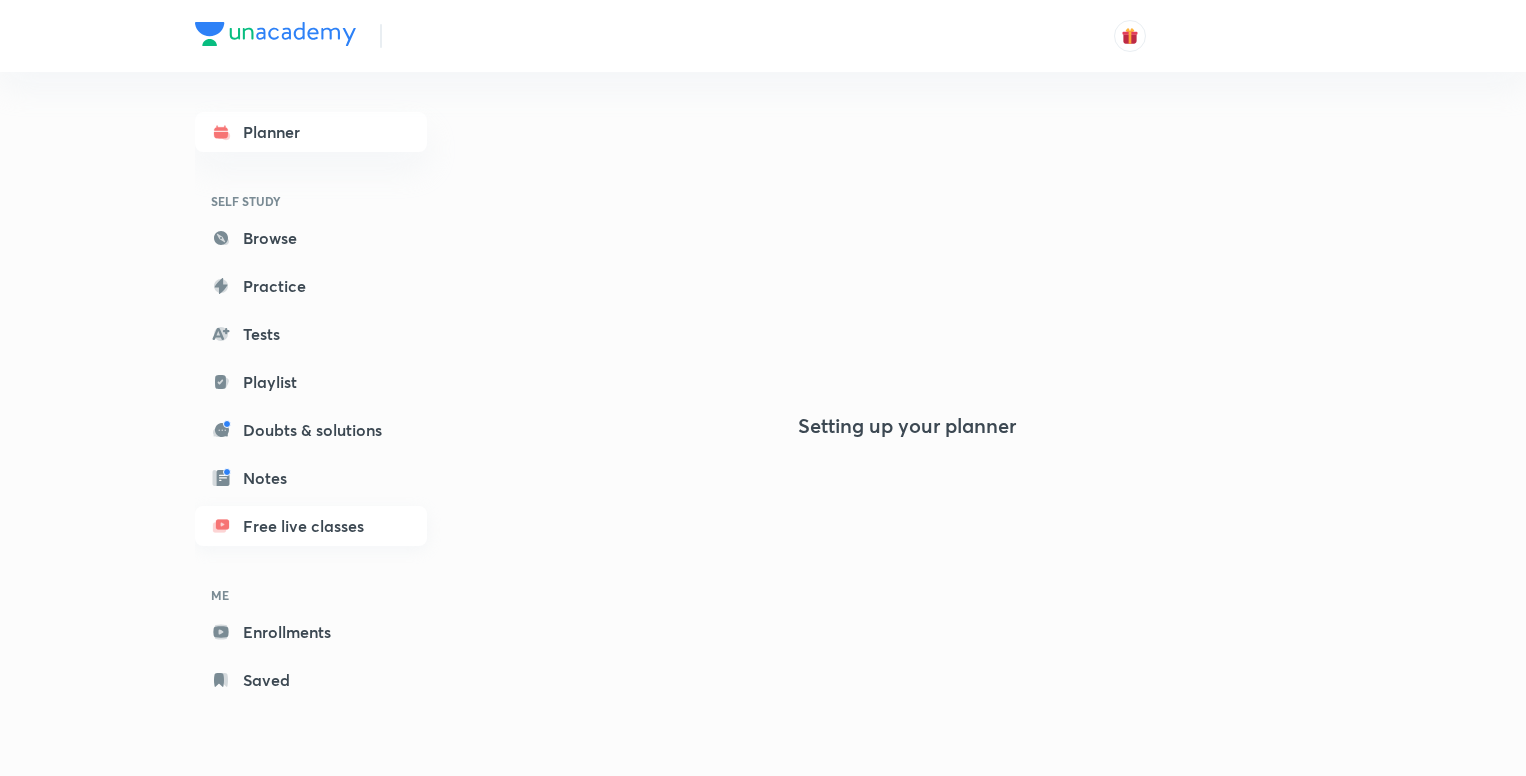 scroll, scrollTop: 0, scrollLeft: 0, axis: both 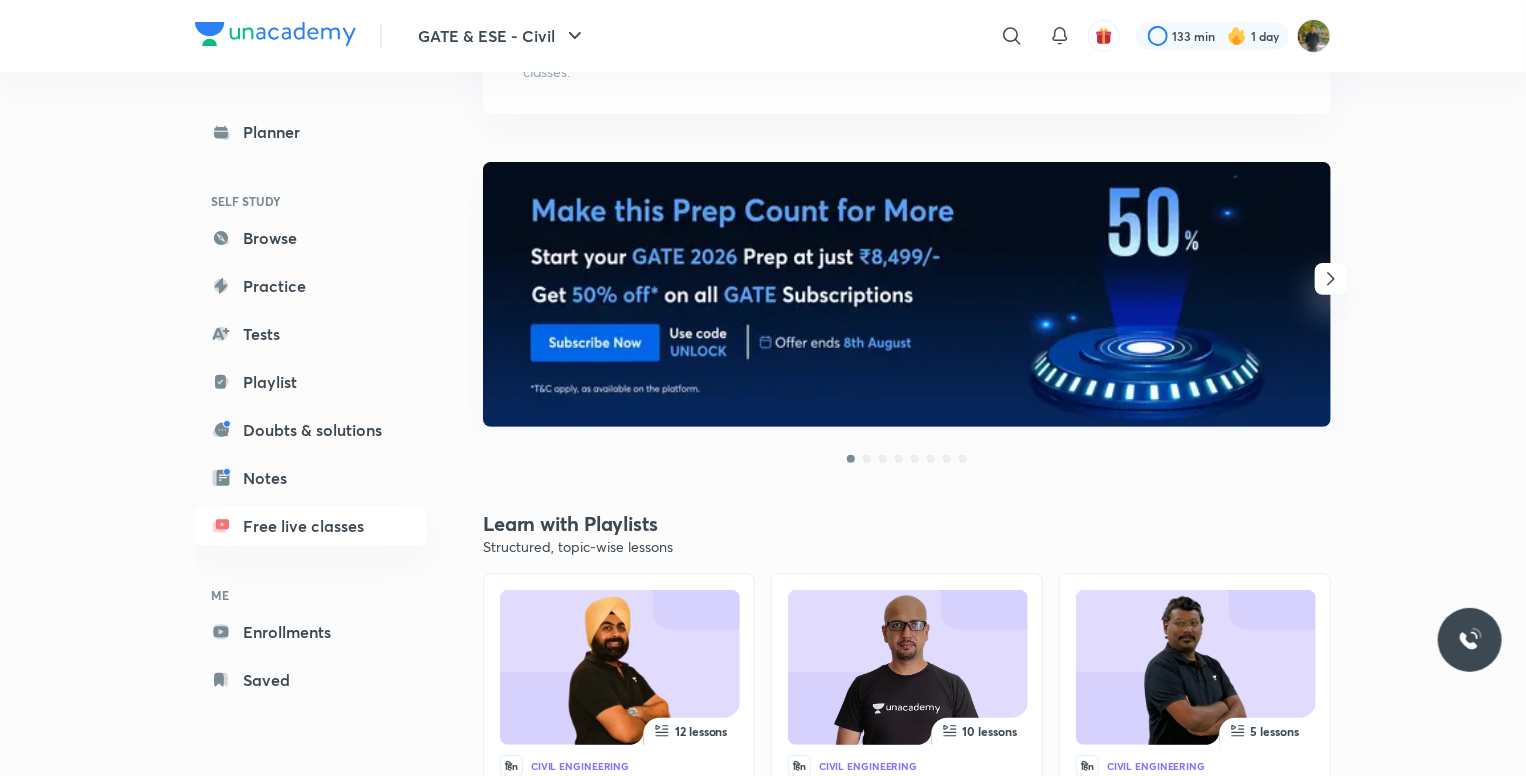 drag, startPoint x: 344, startPoint y: 616, endPoint x: 630, endPoint y: 261, distance: 455.87387 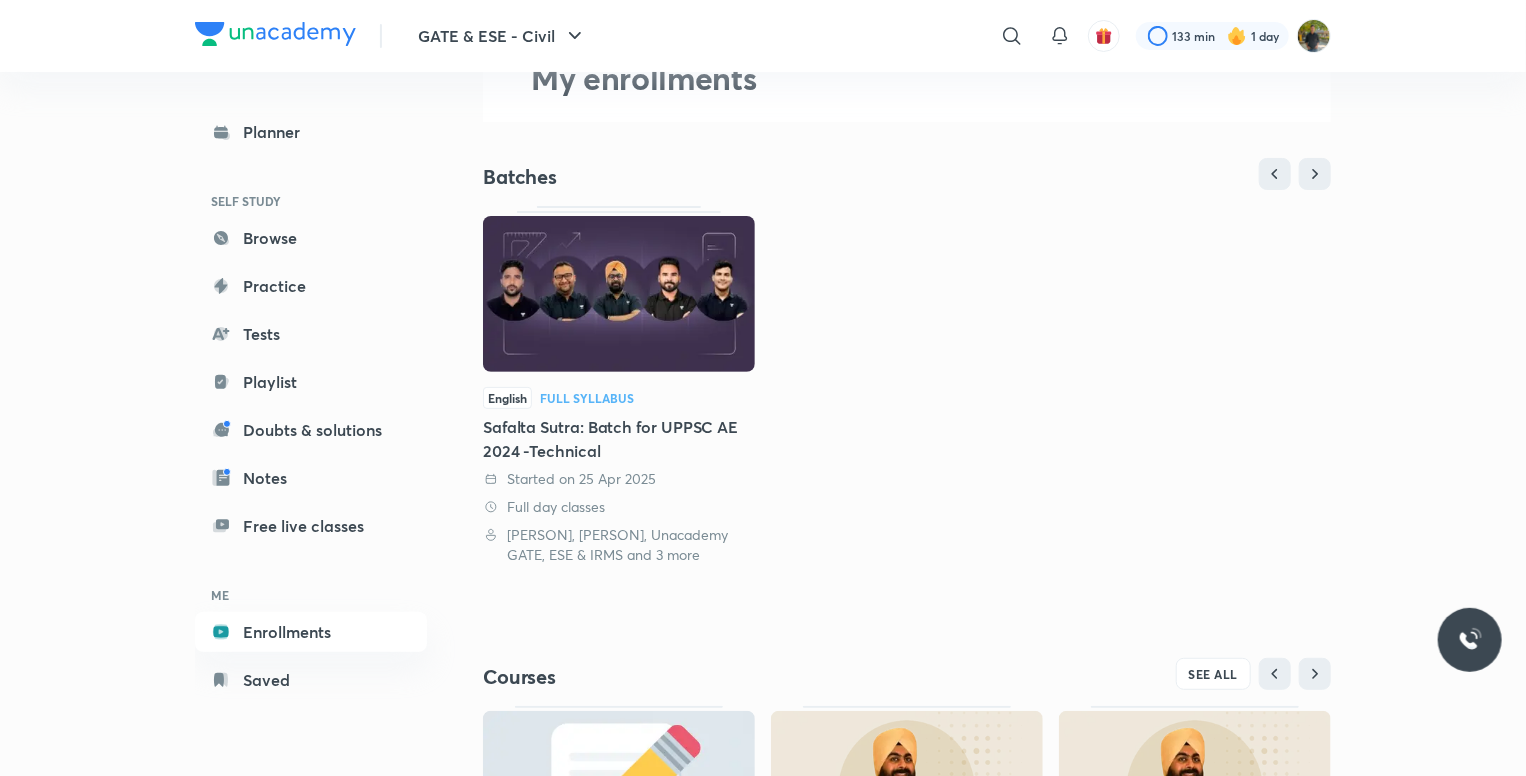 scroll, scrollTop: 300, scrollLeft: 0, axis: vertical 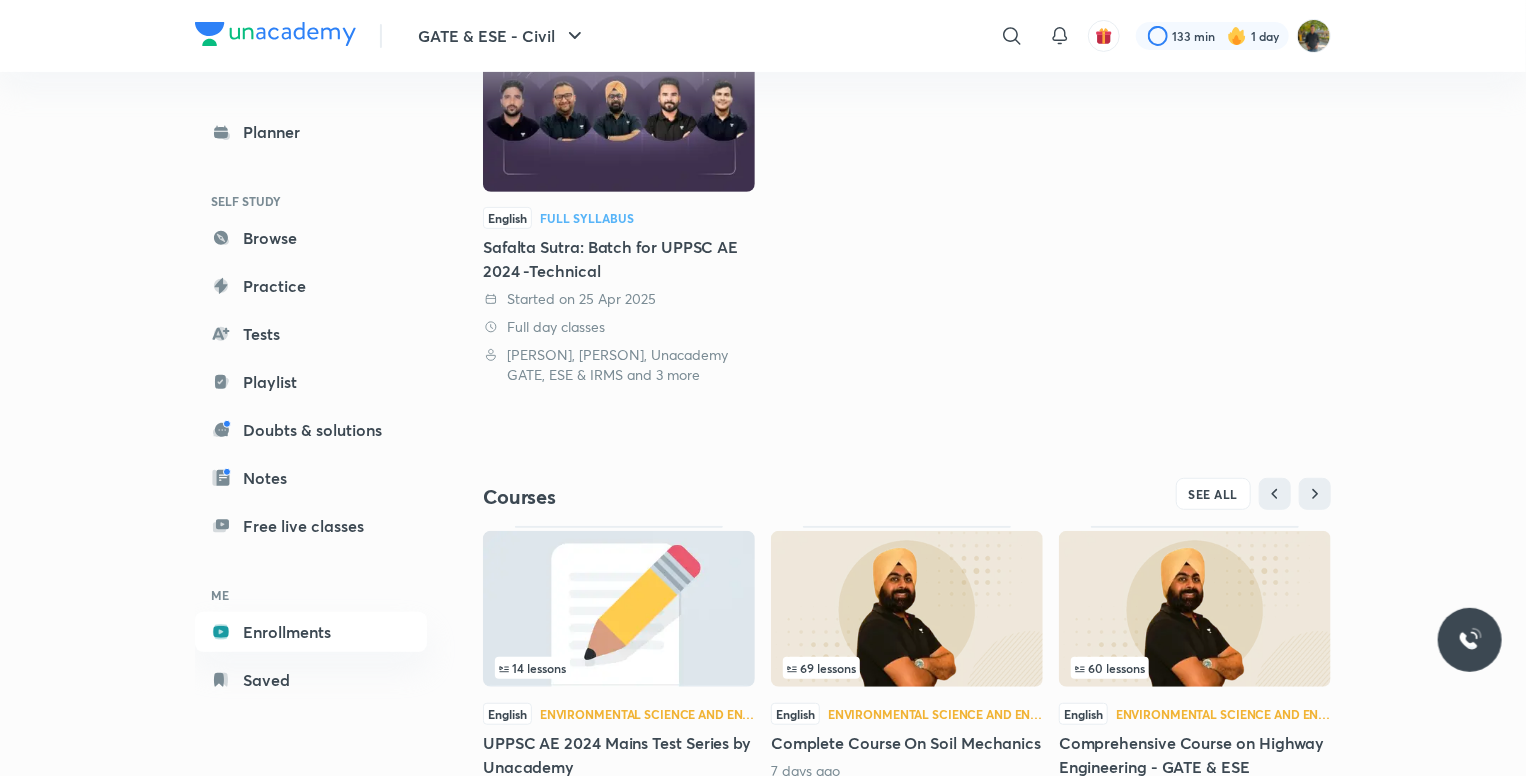 click at bounding box center (619, 114) 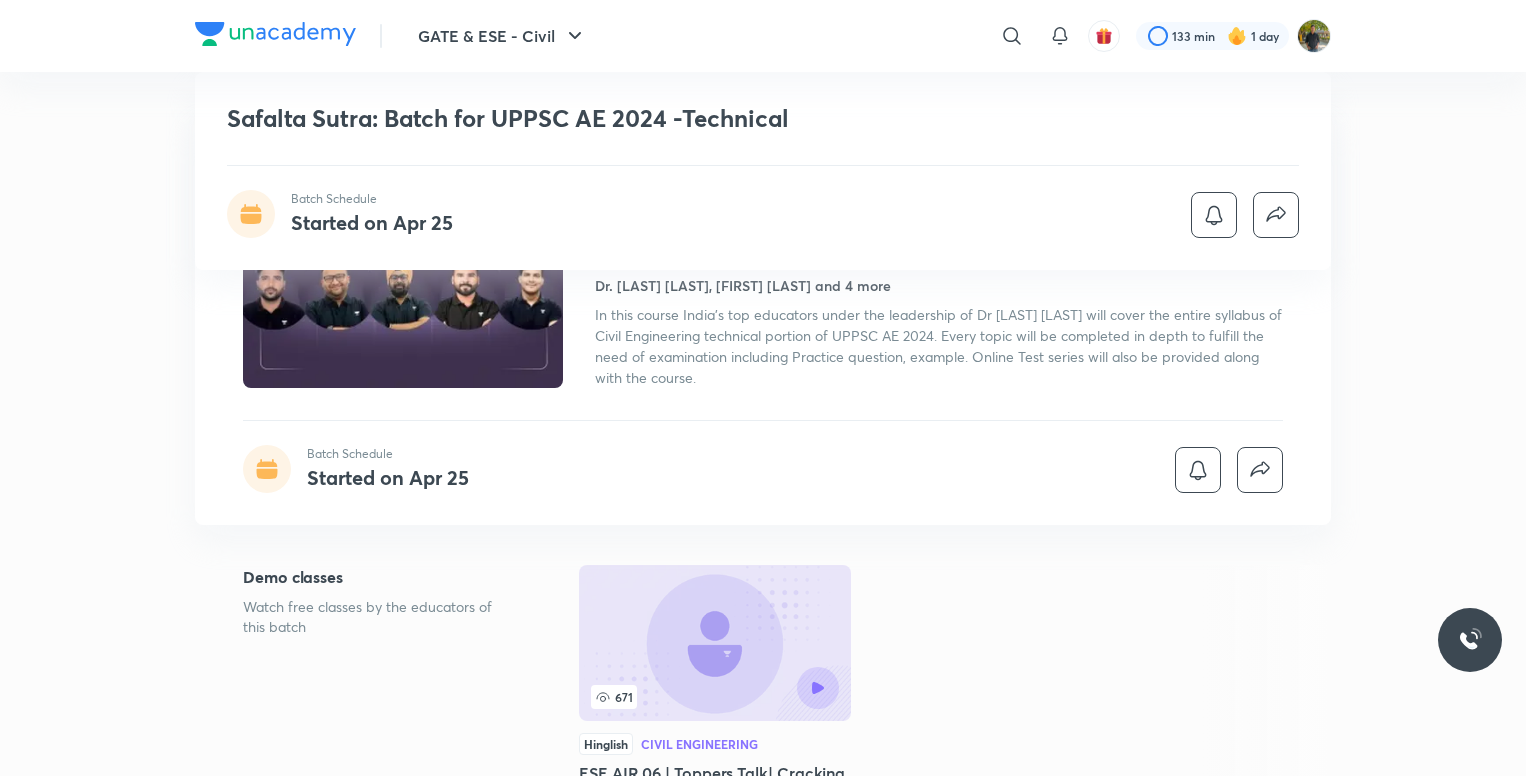 scroll, scrollTop: 1260, scrollLeft: 0, axis: vertical 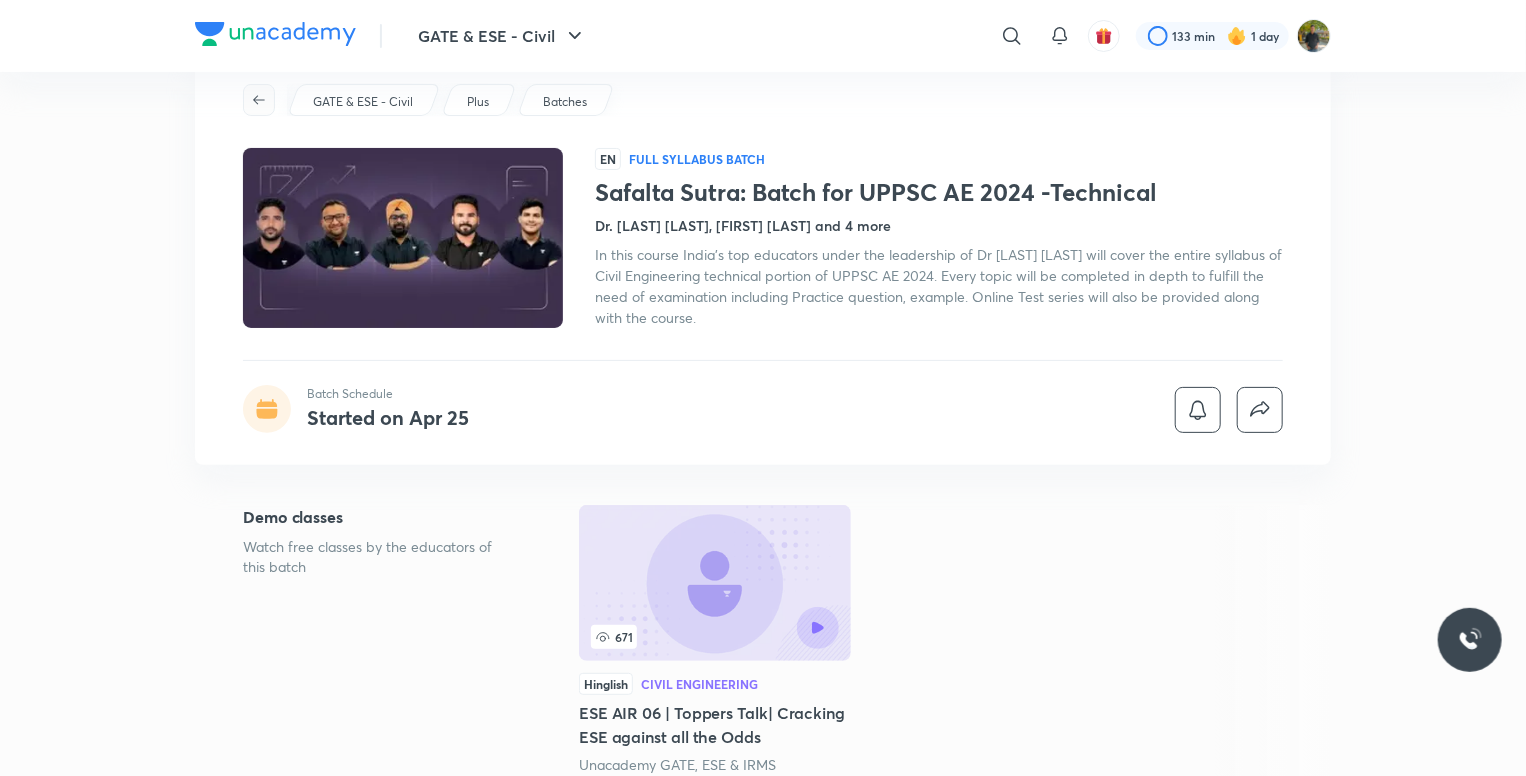 click at bounding box center [259, 100] 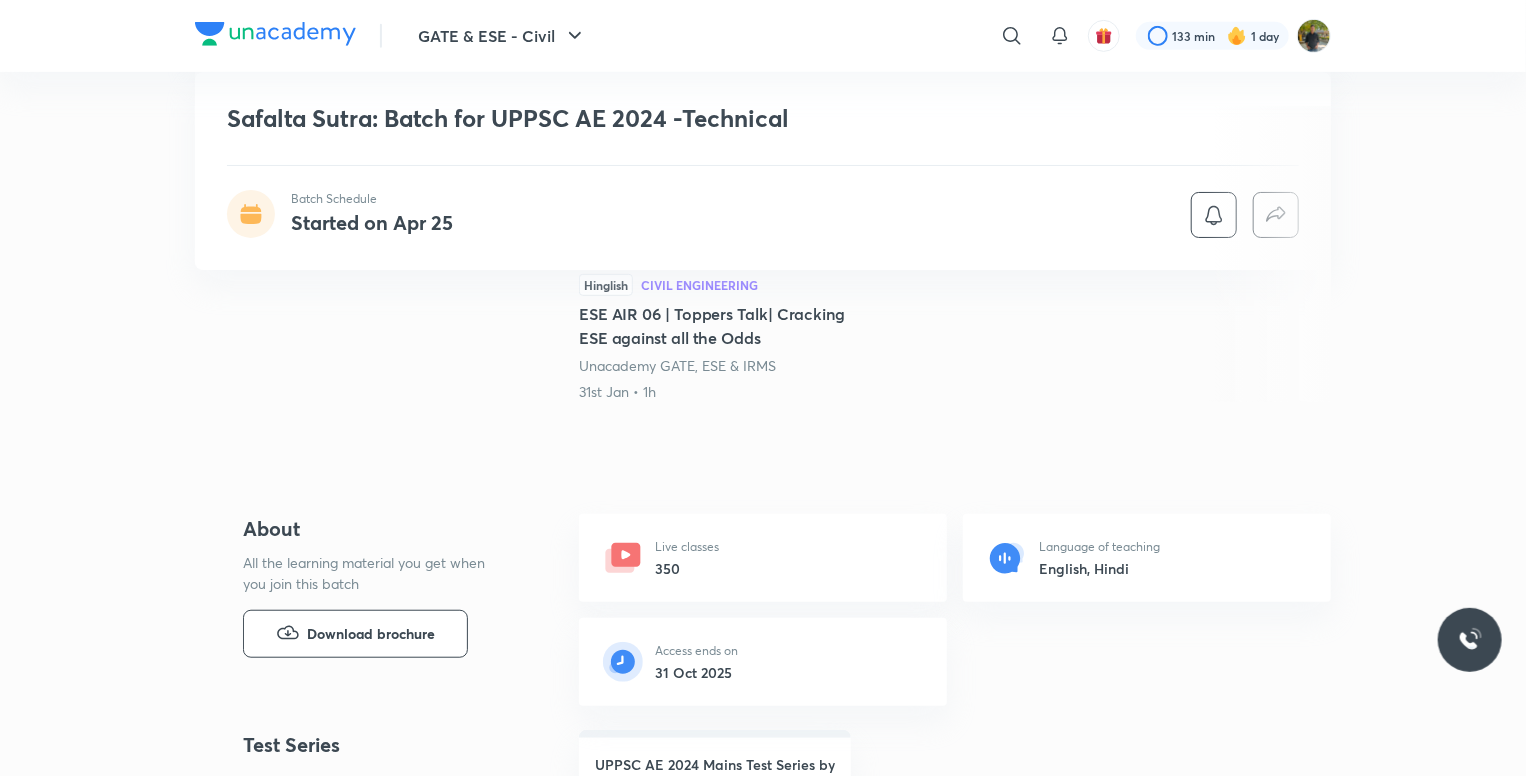 scroll, scrollTop: 460, scrollLeft: 0, axis: vertical 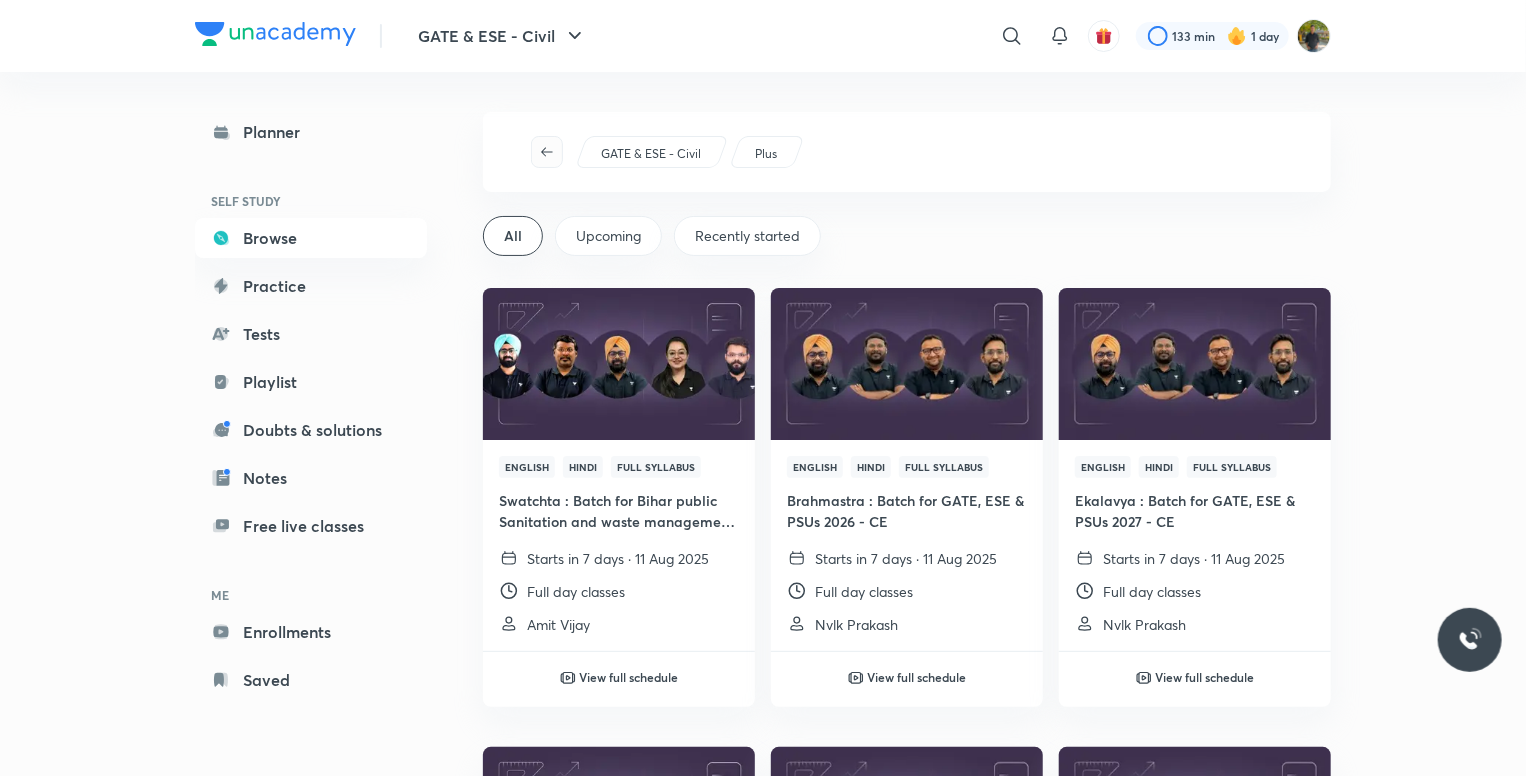 click at bounding box center [547, 152] 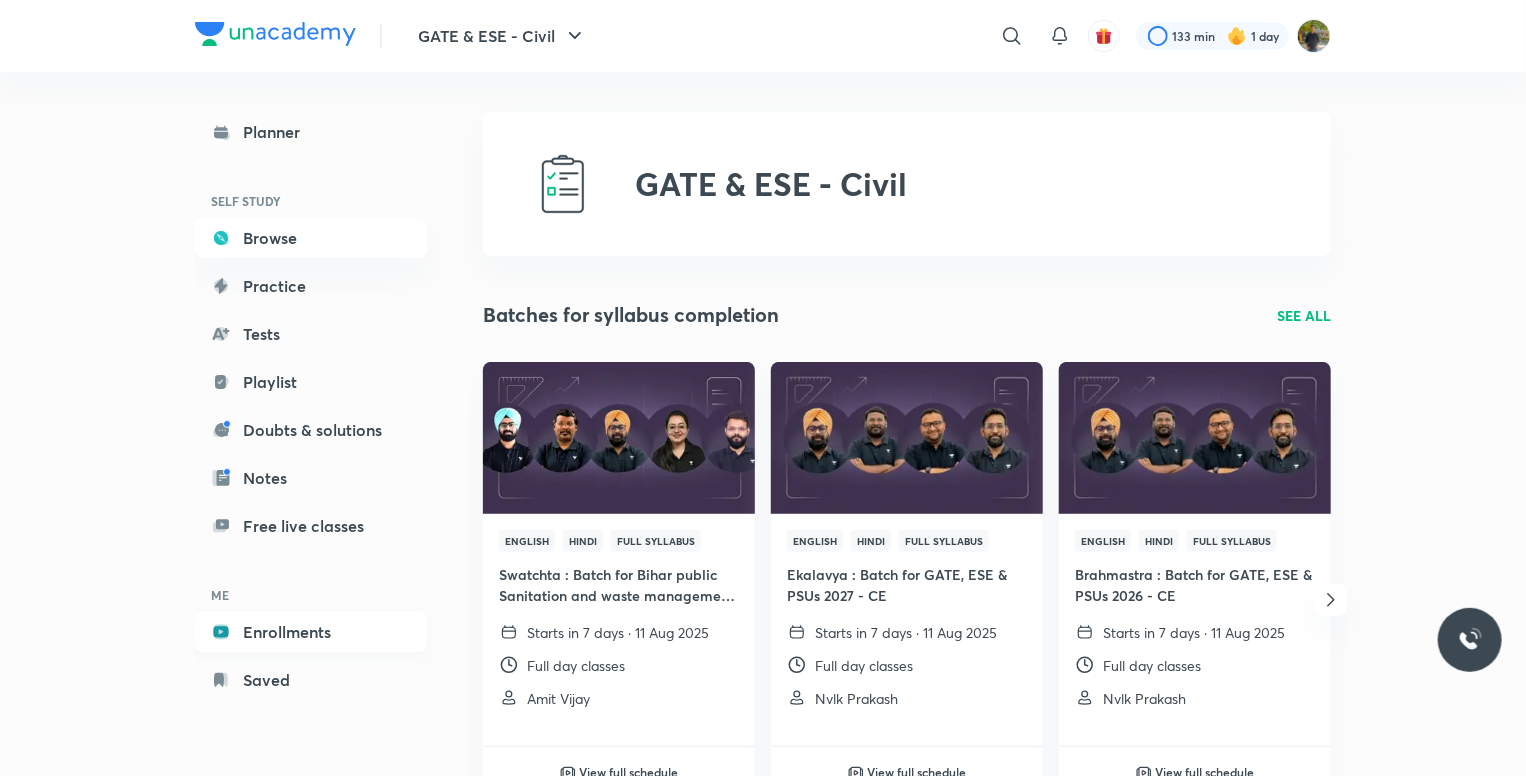 click on "Enrollments" at bounding box center (311, 632) 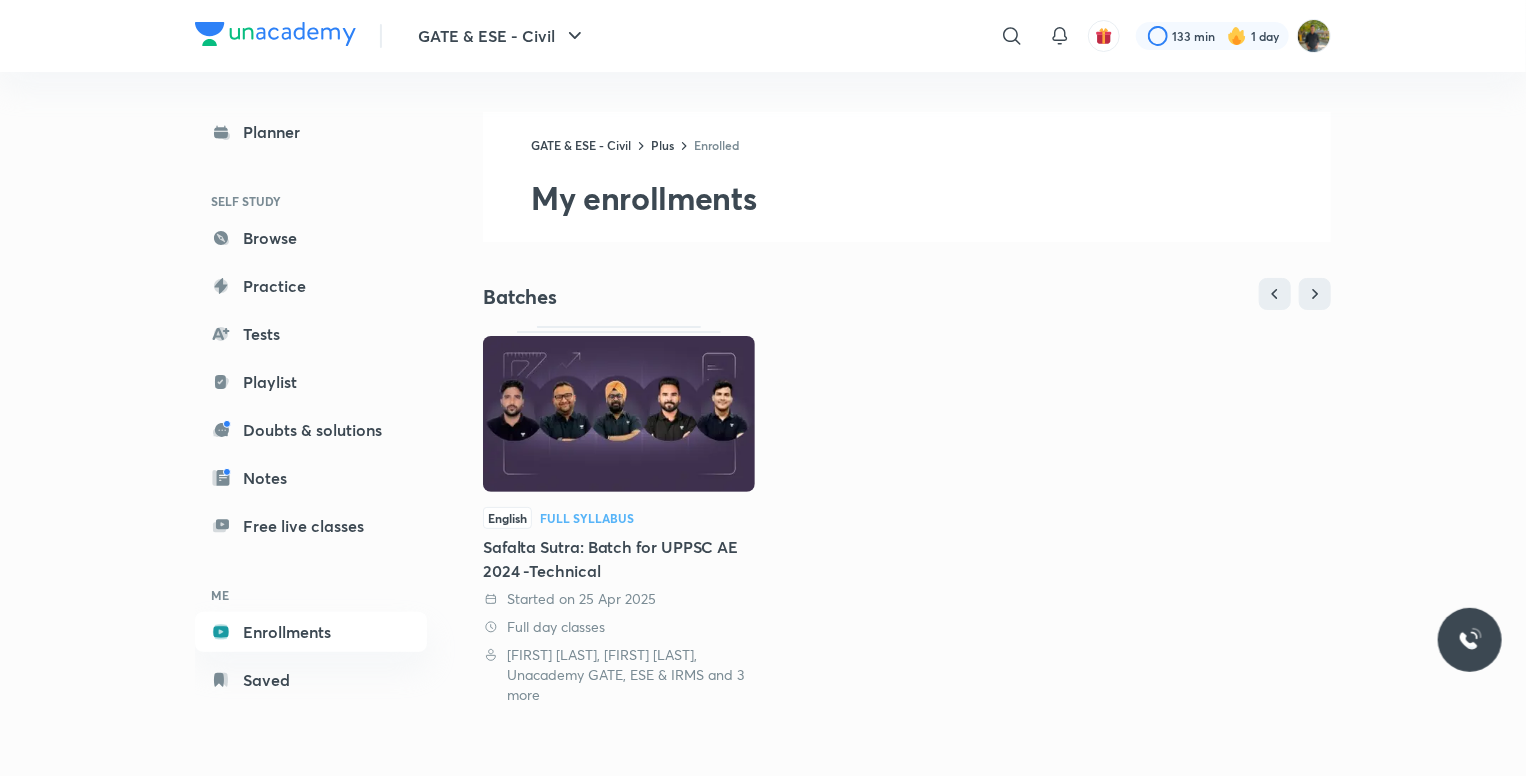click at bounding box center [619, 414] 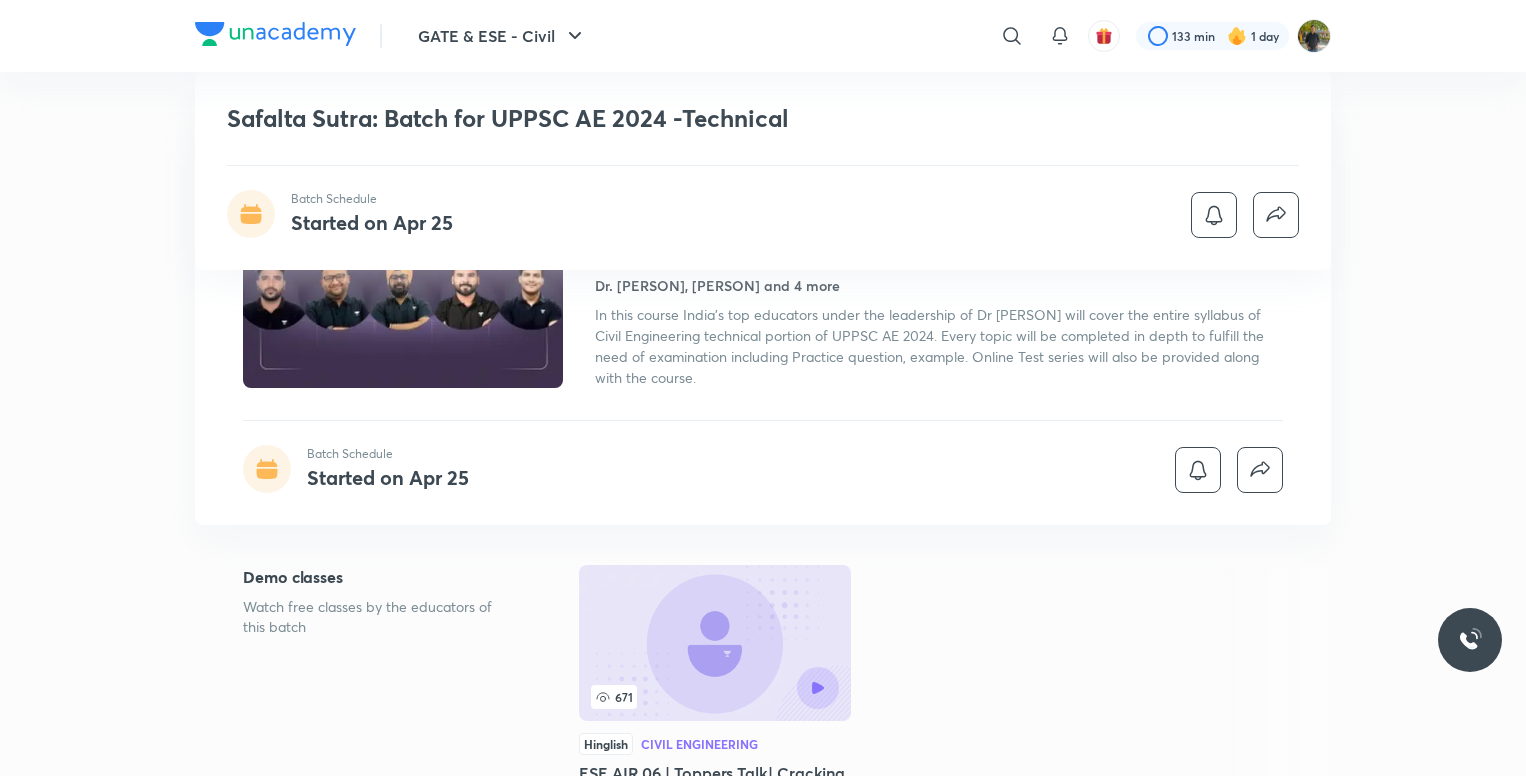 scroll, scrollTop: 1060, scrollLeft: 0, axis: vertical 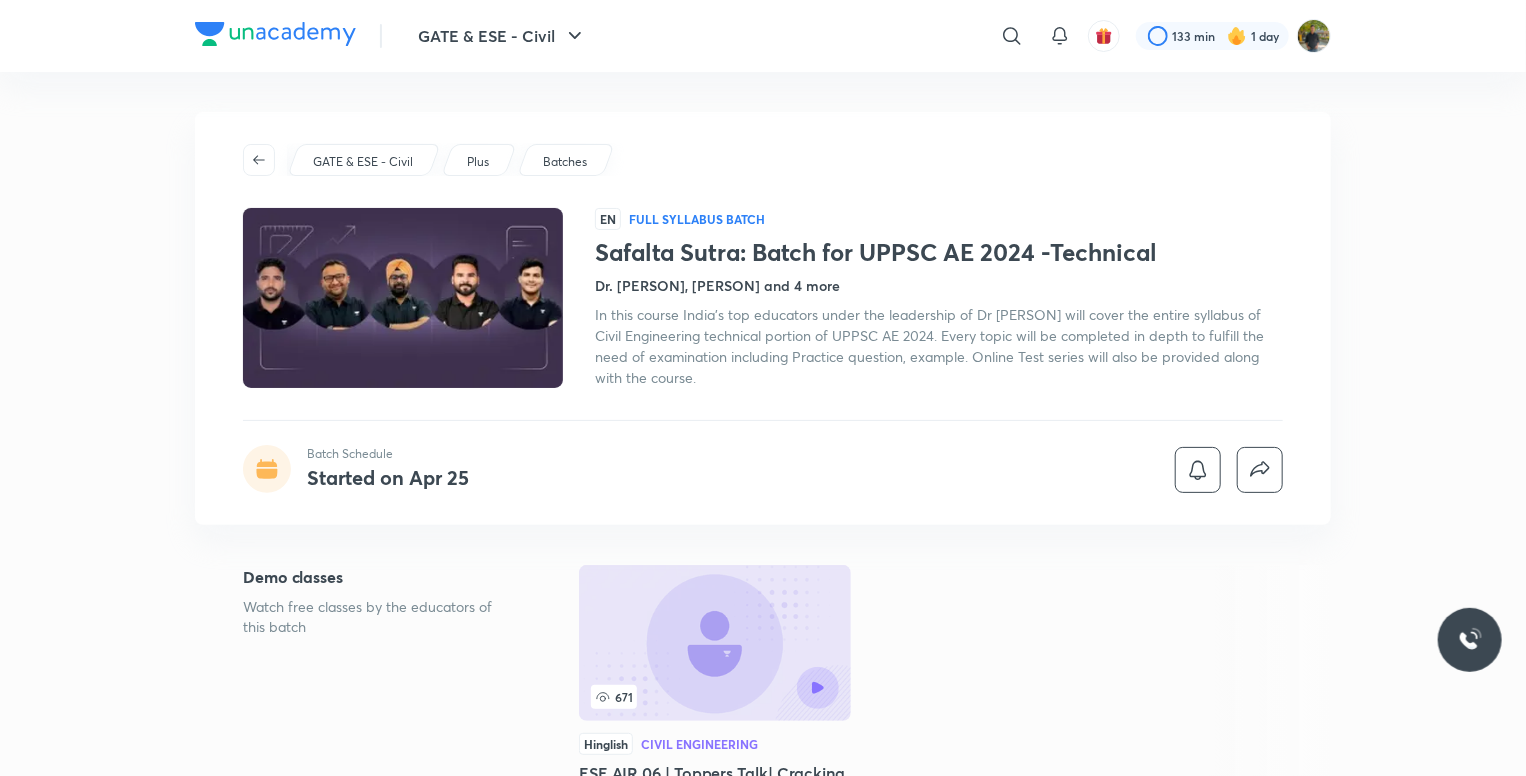 click on "Batches" at bounding box center [565, 162] 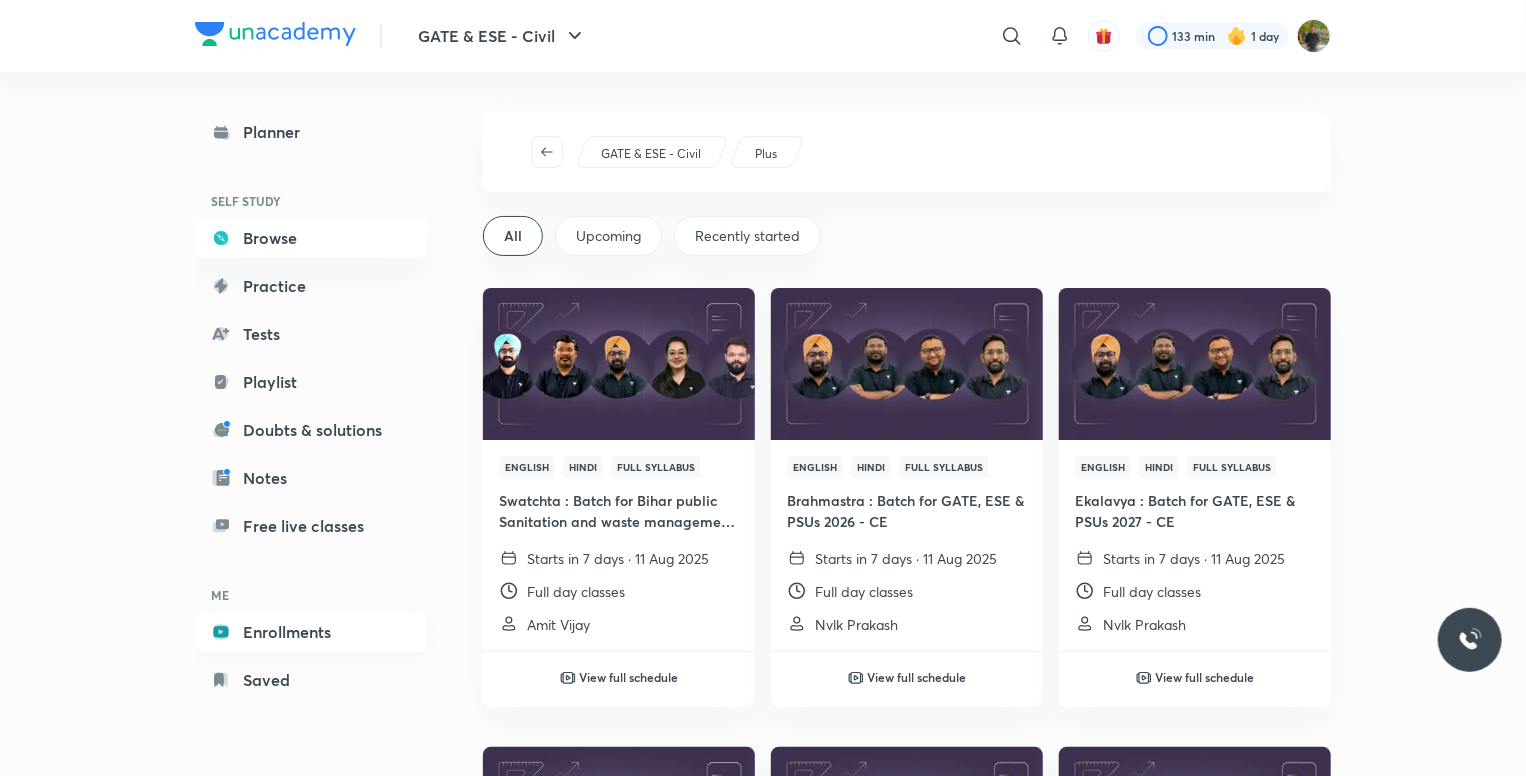 click on "Enrollments" at bounding box center [311, 632] 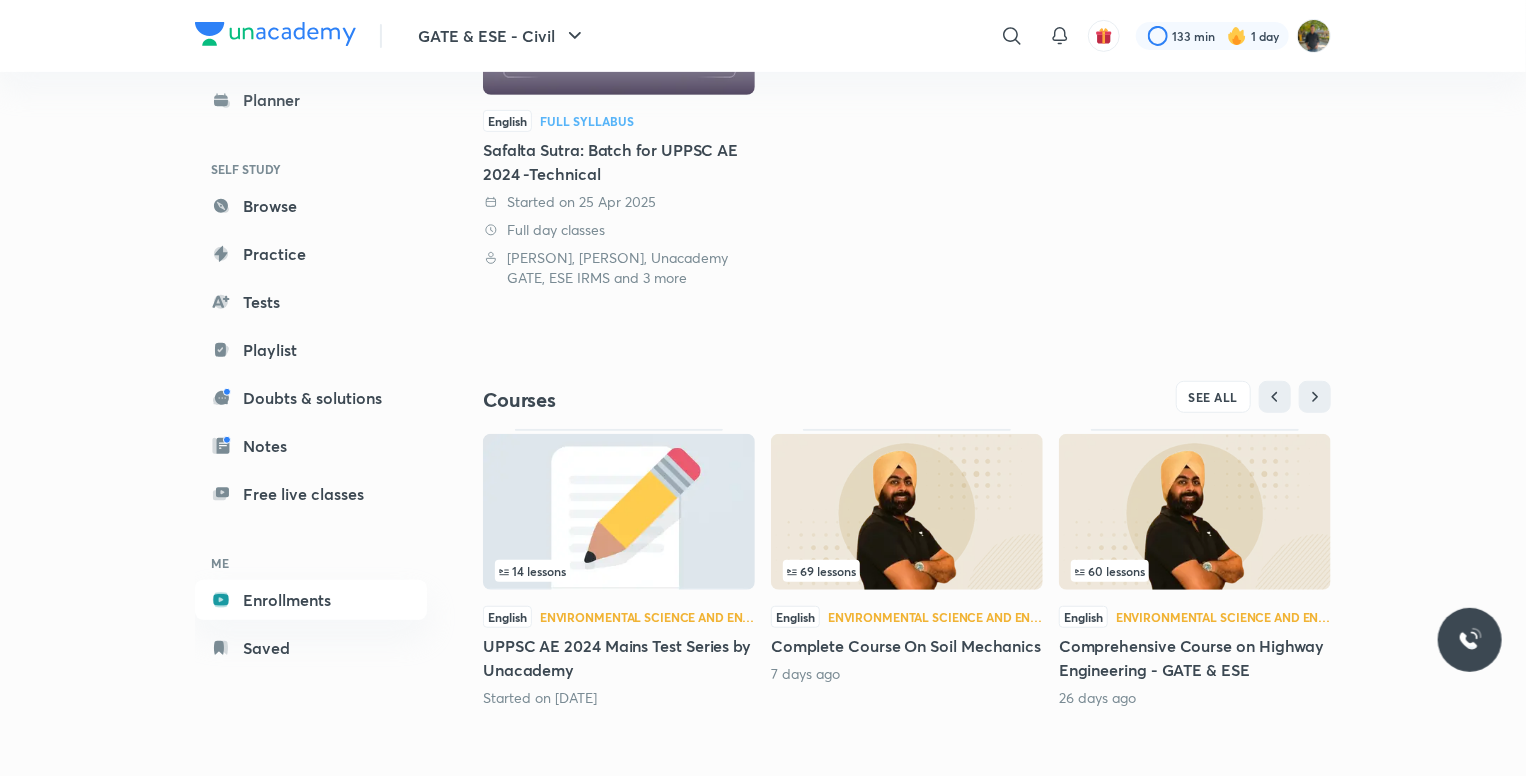 scroll, scrollTop: 416, scrollLeft: 0, axis: vertical 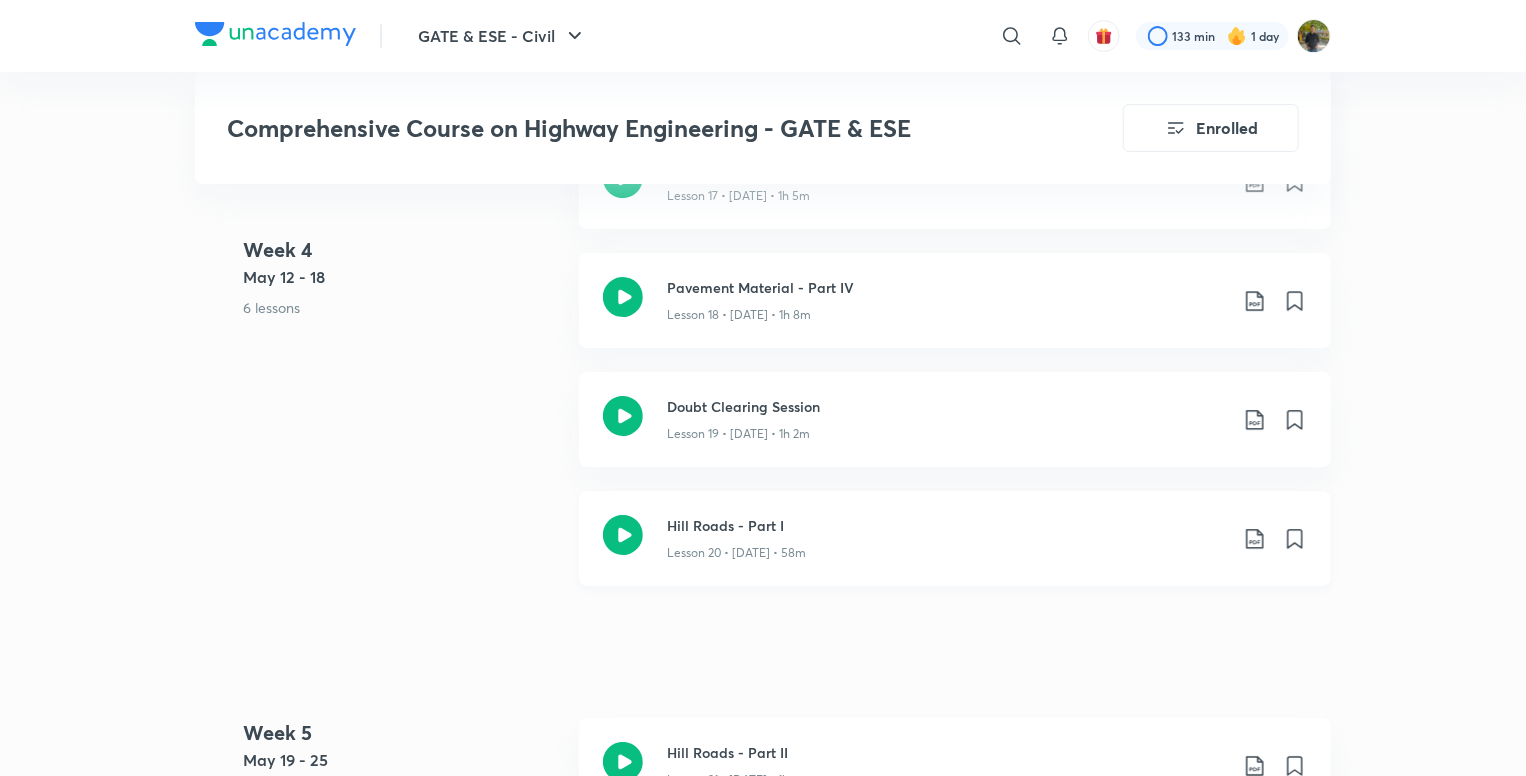 click on "Lesson 20 • [DATE] • 58m" at bounding box center [947, 549] 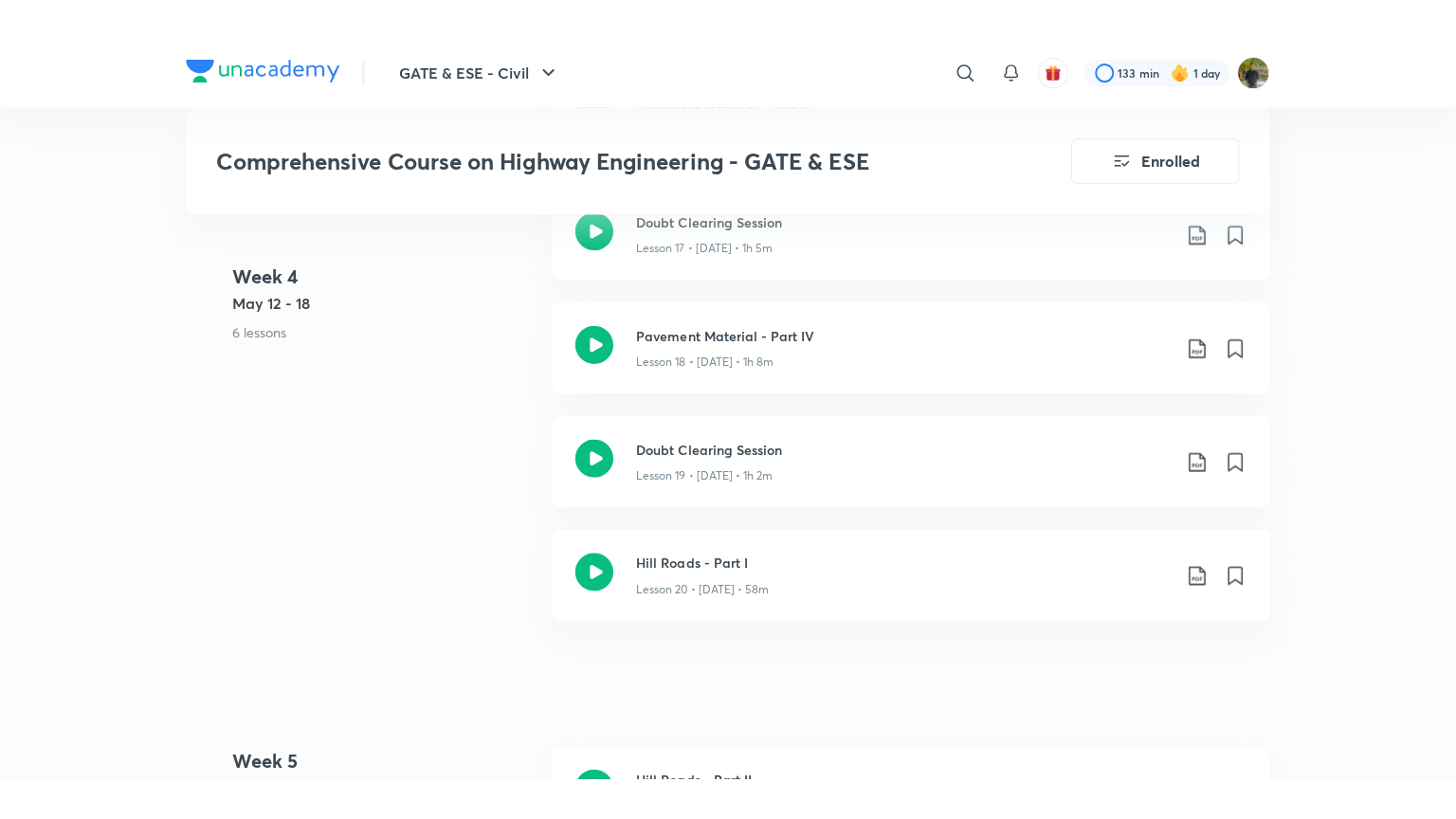 scroll, scrollTop: 3223, scrollLeft: 0, axis: vertical 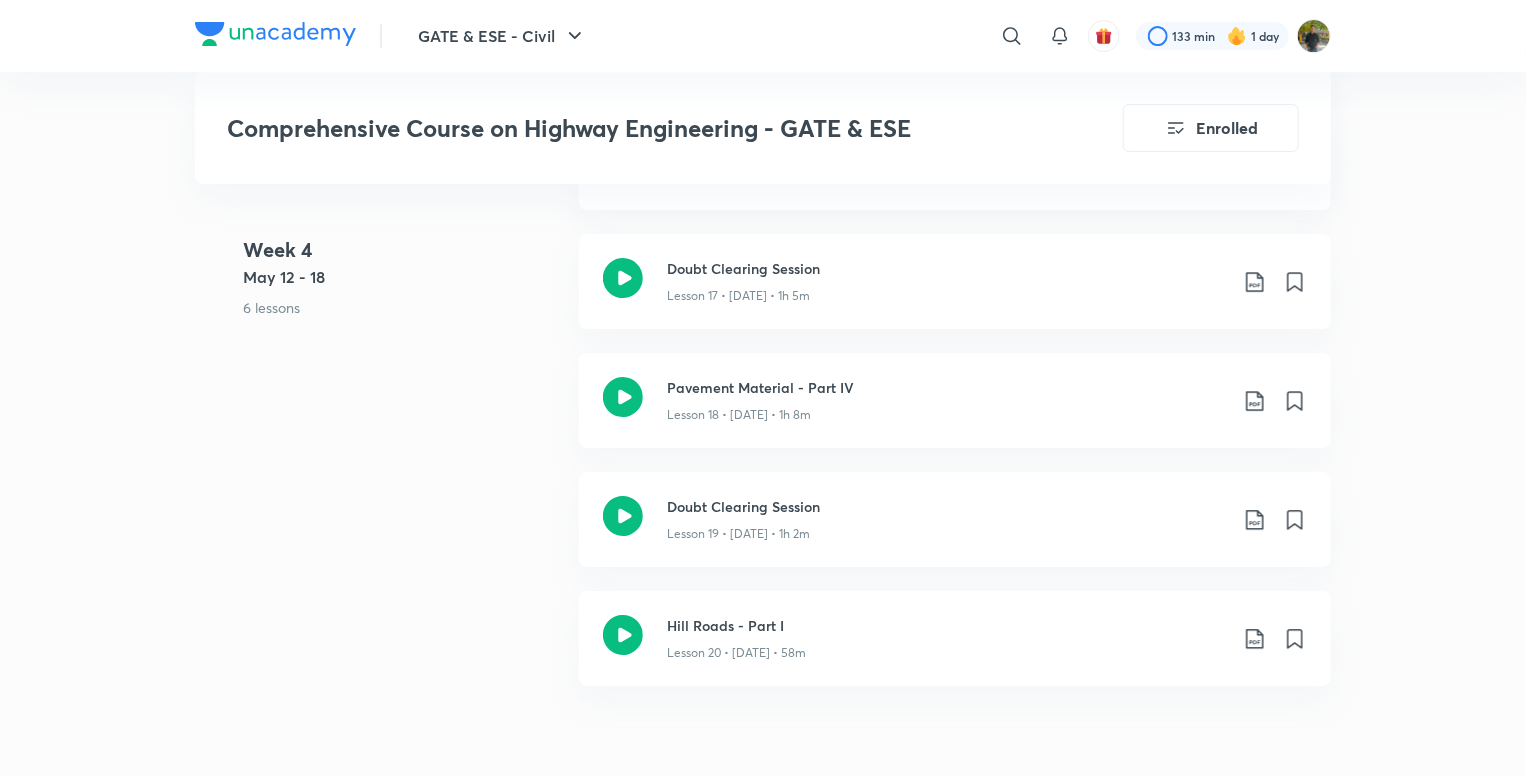 drag, startPoint x: 1092, startPoint y: 506, endPoint x: 983, endPoint y: 344, distance: 195.25624 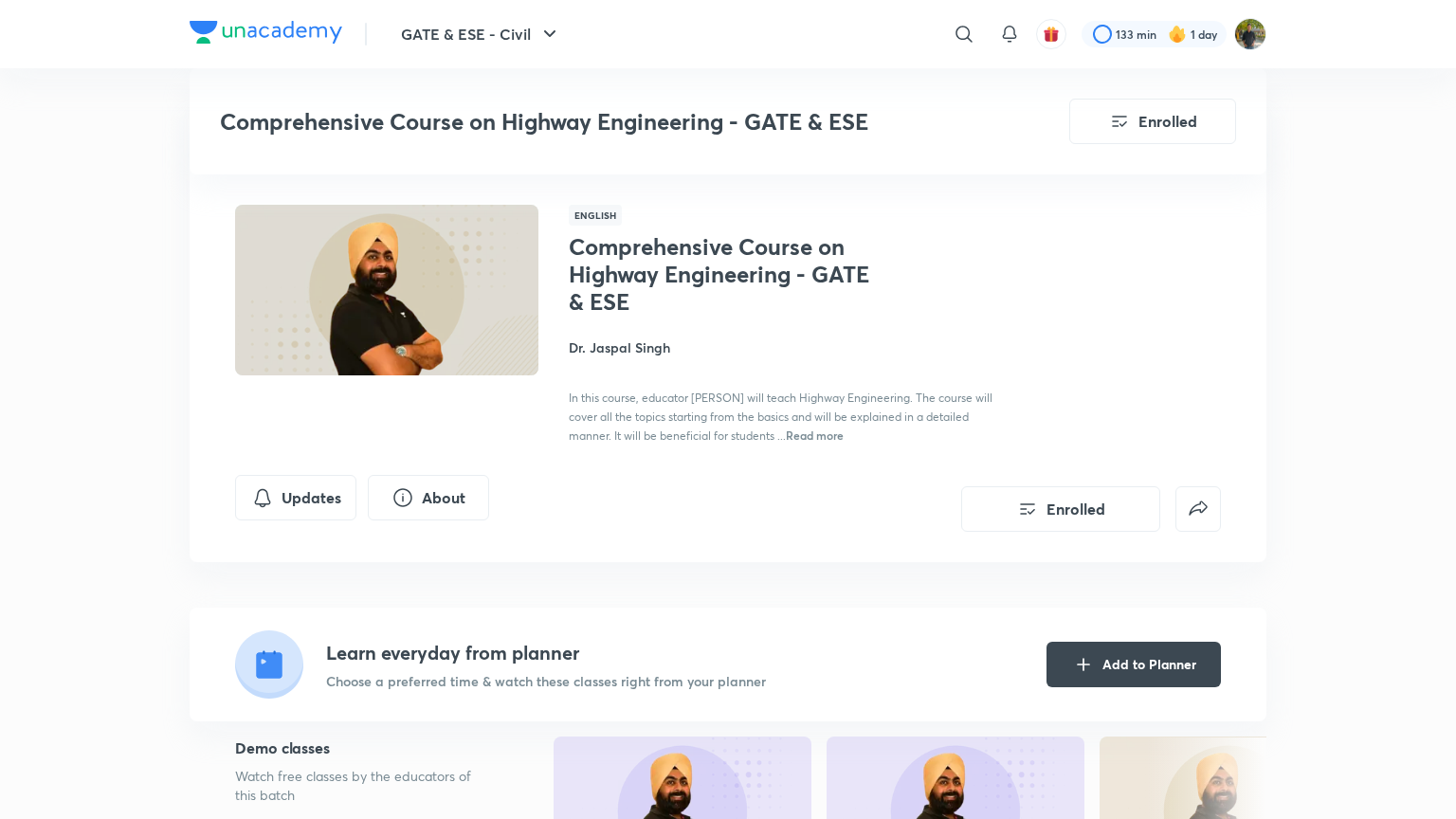 scroll, scrollTop: 3223, scrollLeft: 0, axis: vertical 